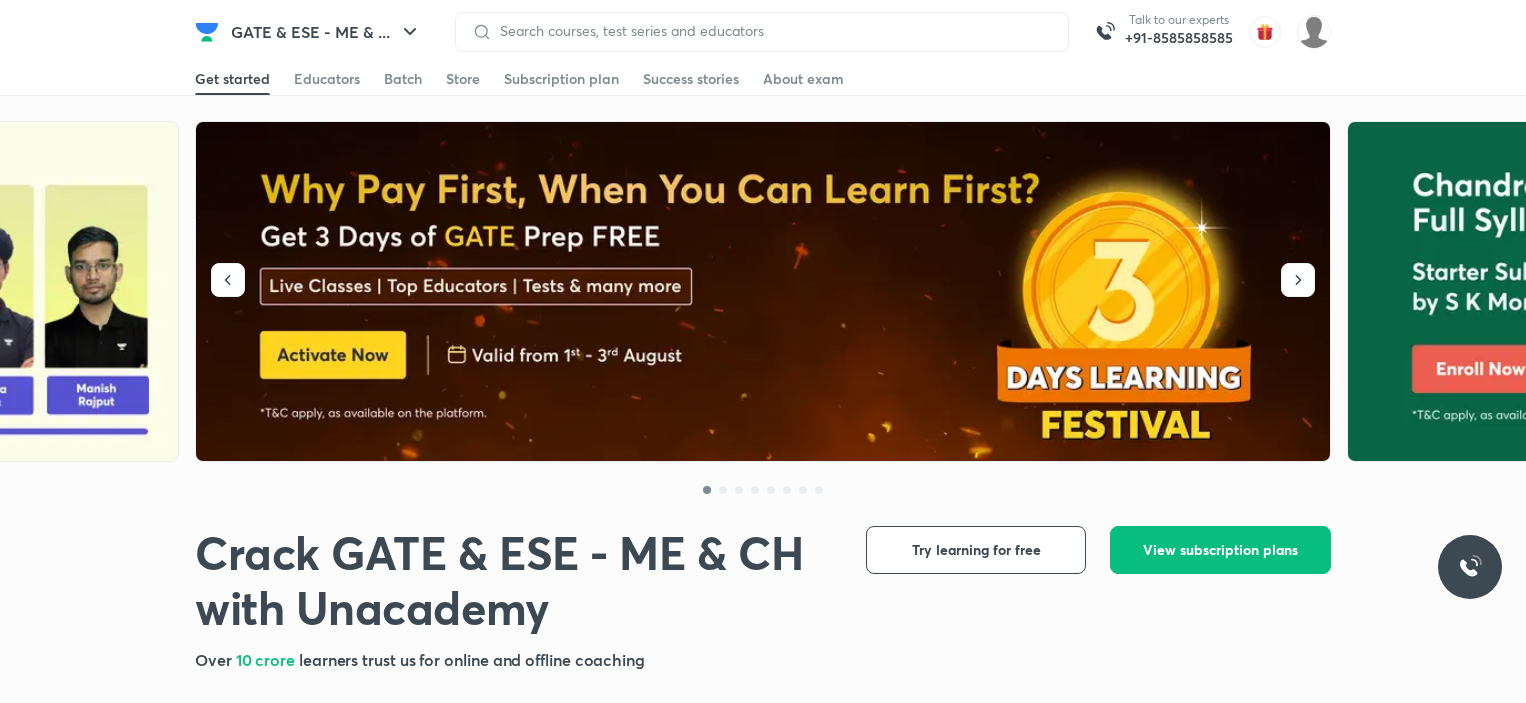 scroll, scrollTop: 0, scrollLeft: 0, axis: both 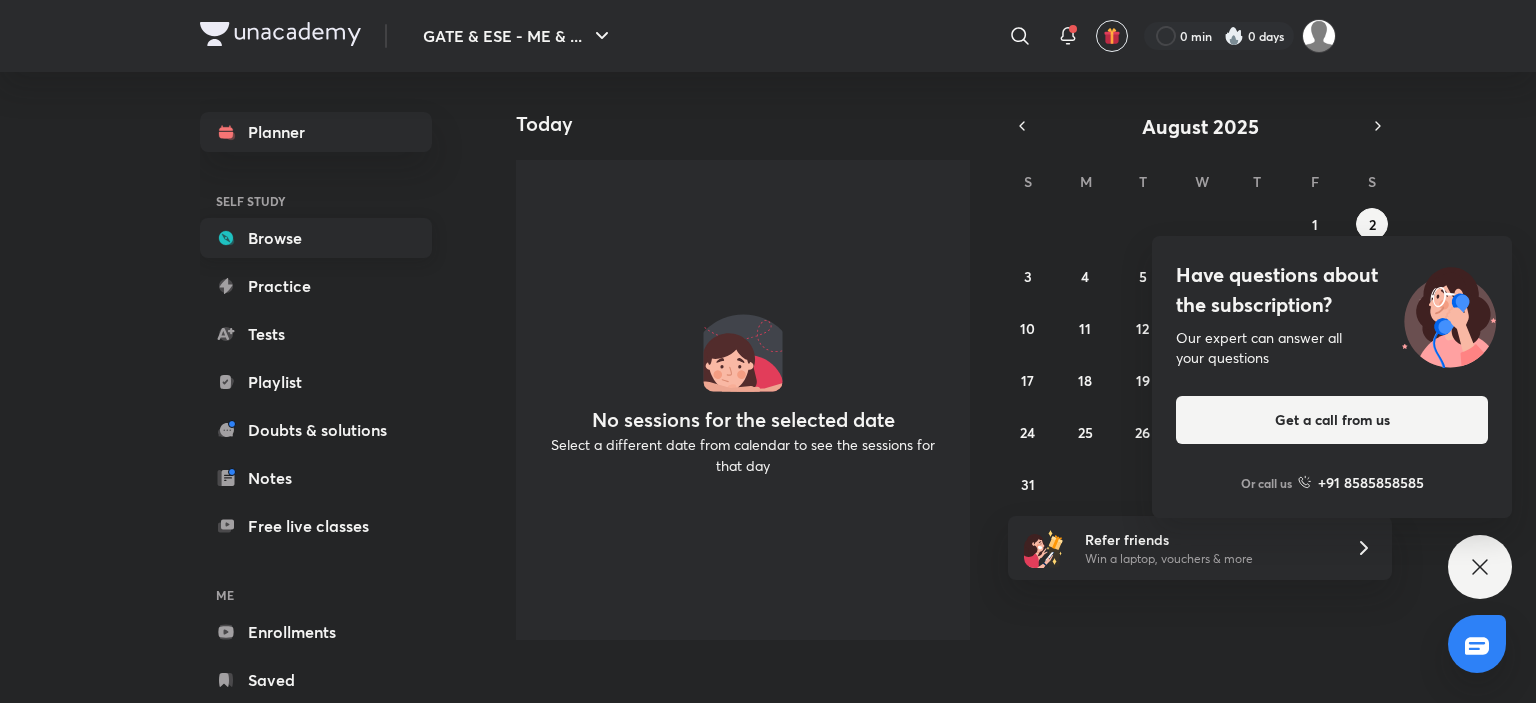 click on "Browse" at bounding box center [316, 238] 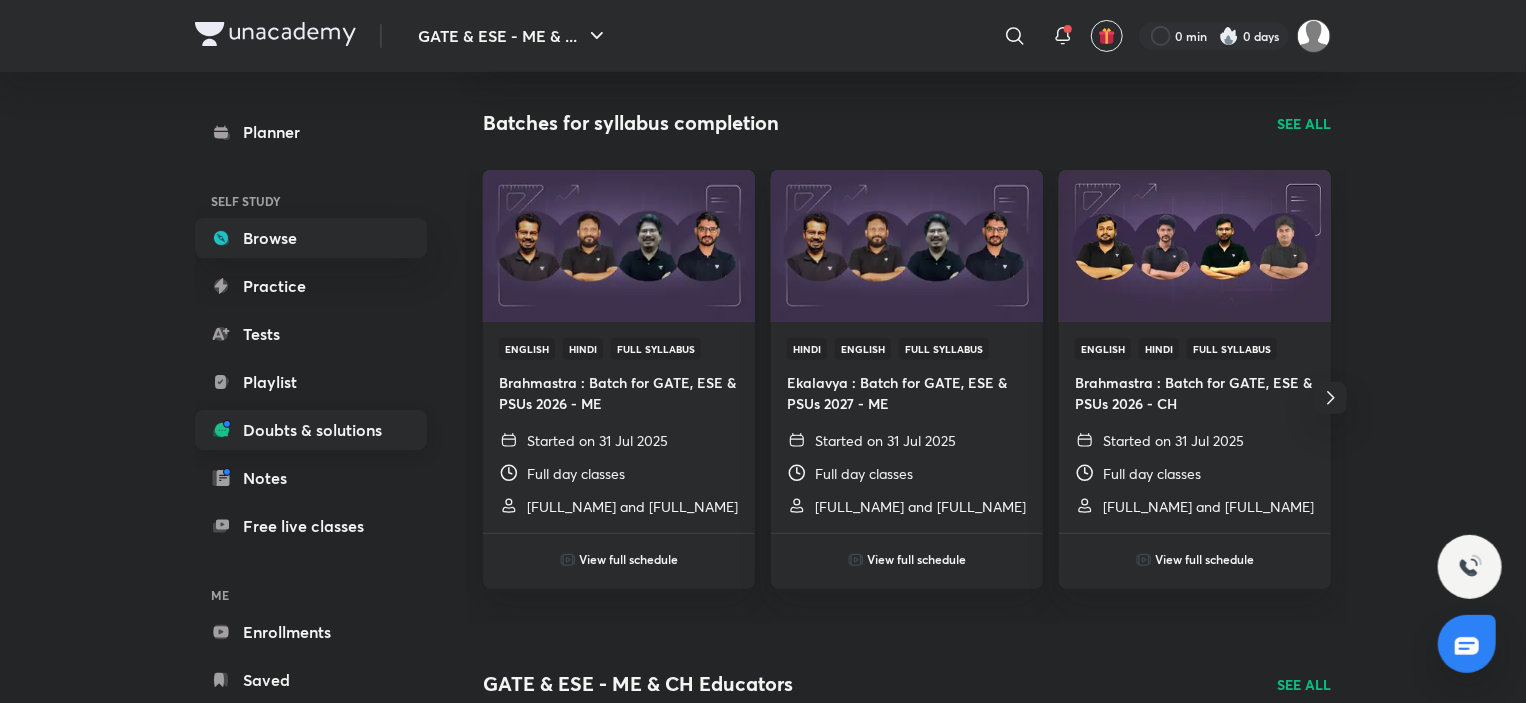 scroll, scrollTop: 200, scrollLeft: 0, axis: vertical 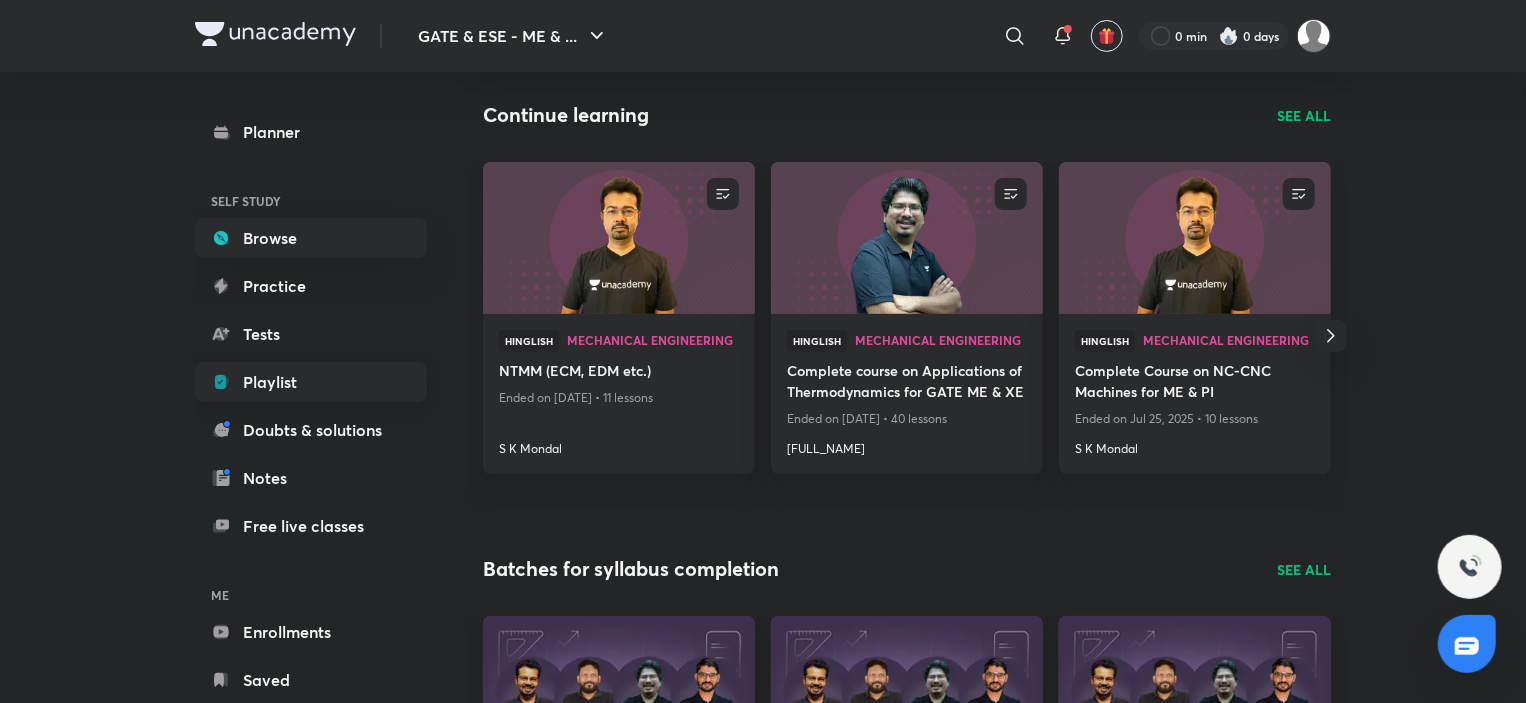click on "Playlist" at bounding box center (311, 382) 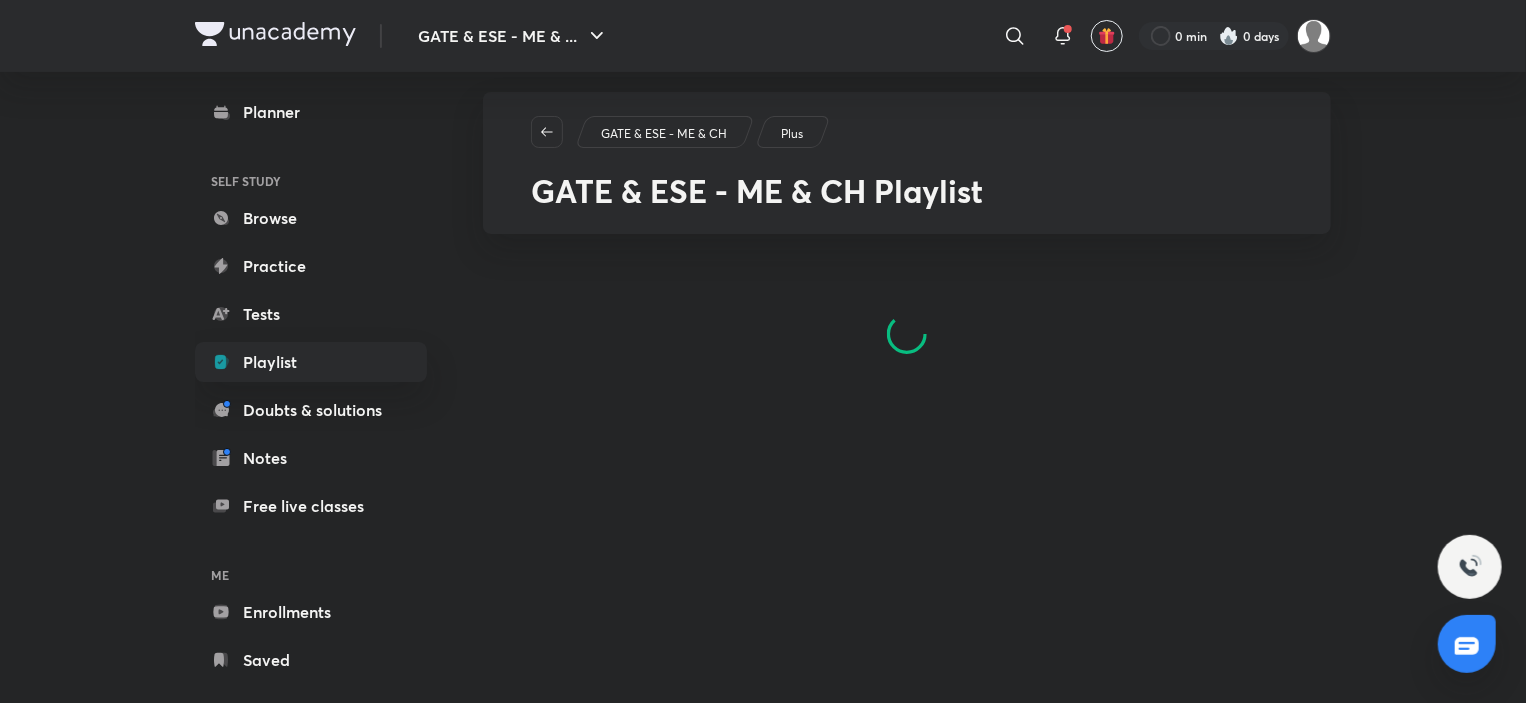 scroll, scrollTop: 0, scrollLeft: 0, axis: both 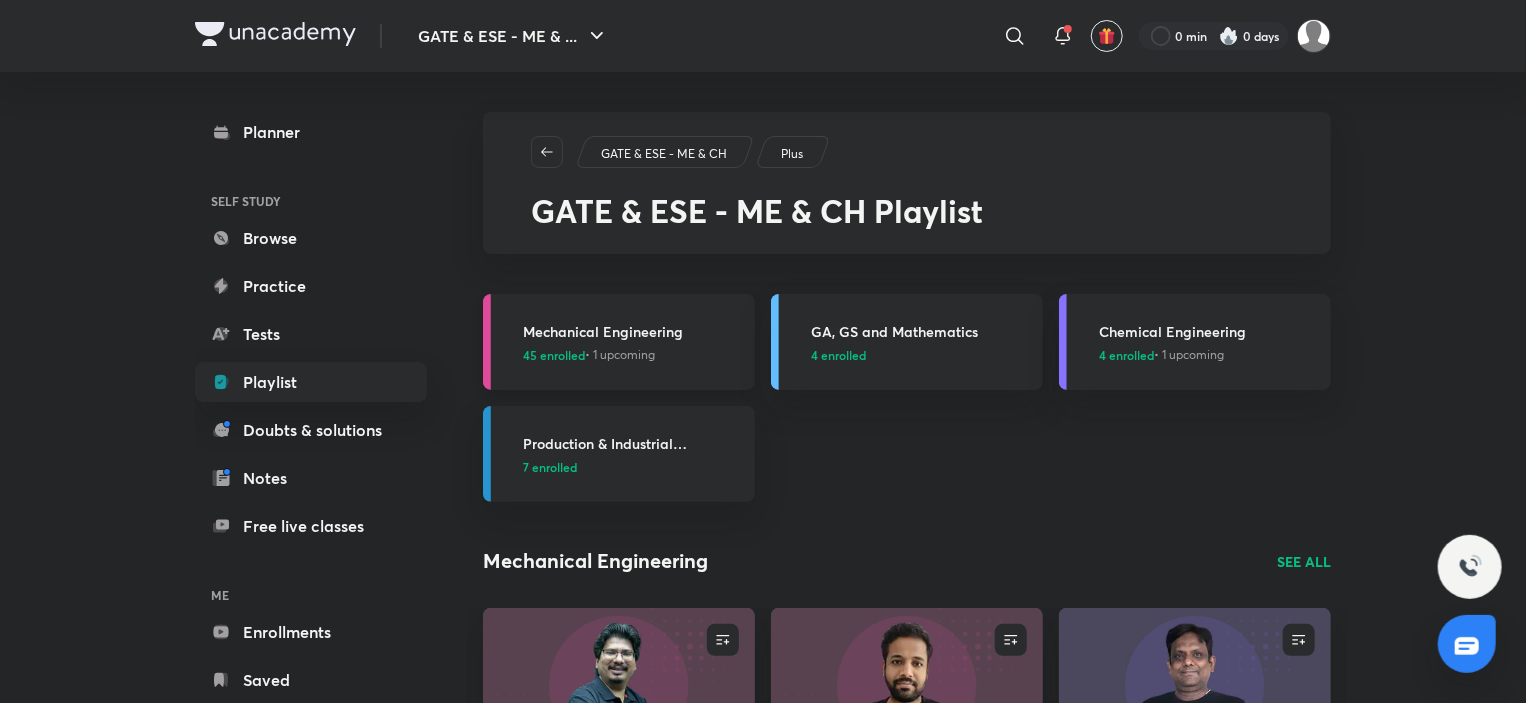 click on "Mechanical Engineering" at bounding box center (633, 331) 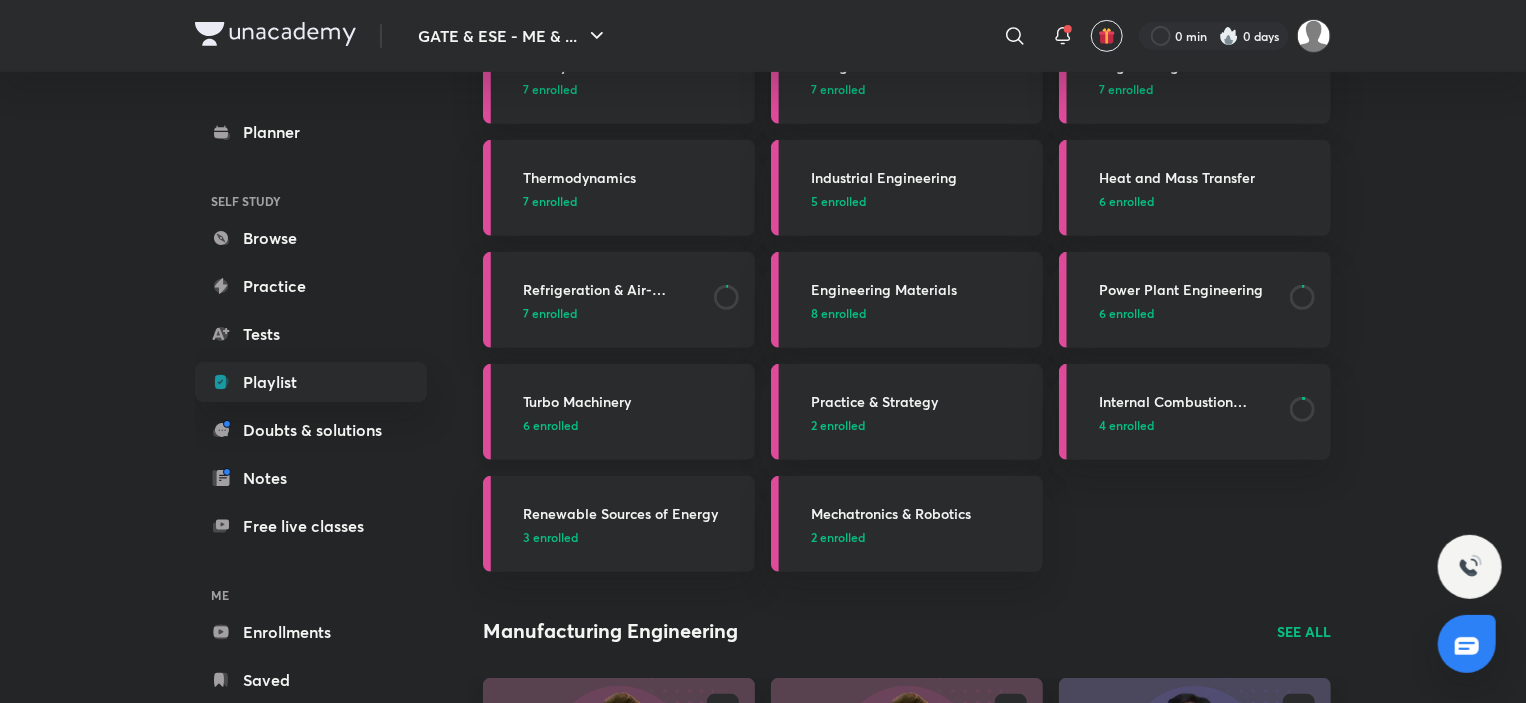 scroll, scrollTop: 400, scrollLeft: 0, axis: vertical 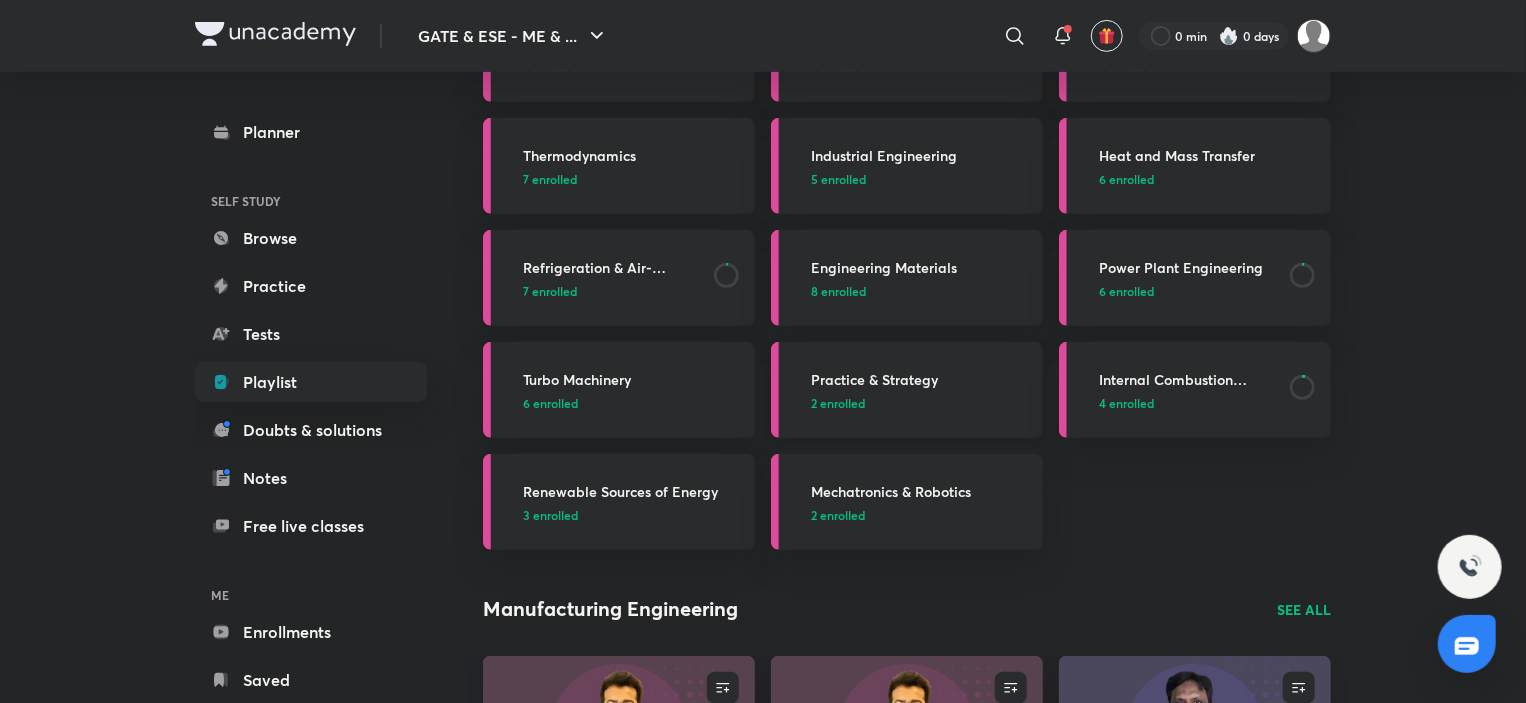 click on "Practice & Strategy 2 enrolled" at bounding box center (921, 390) 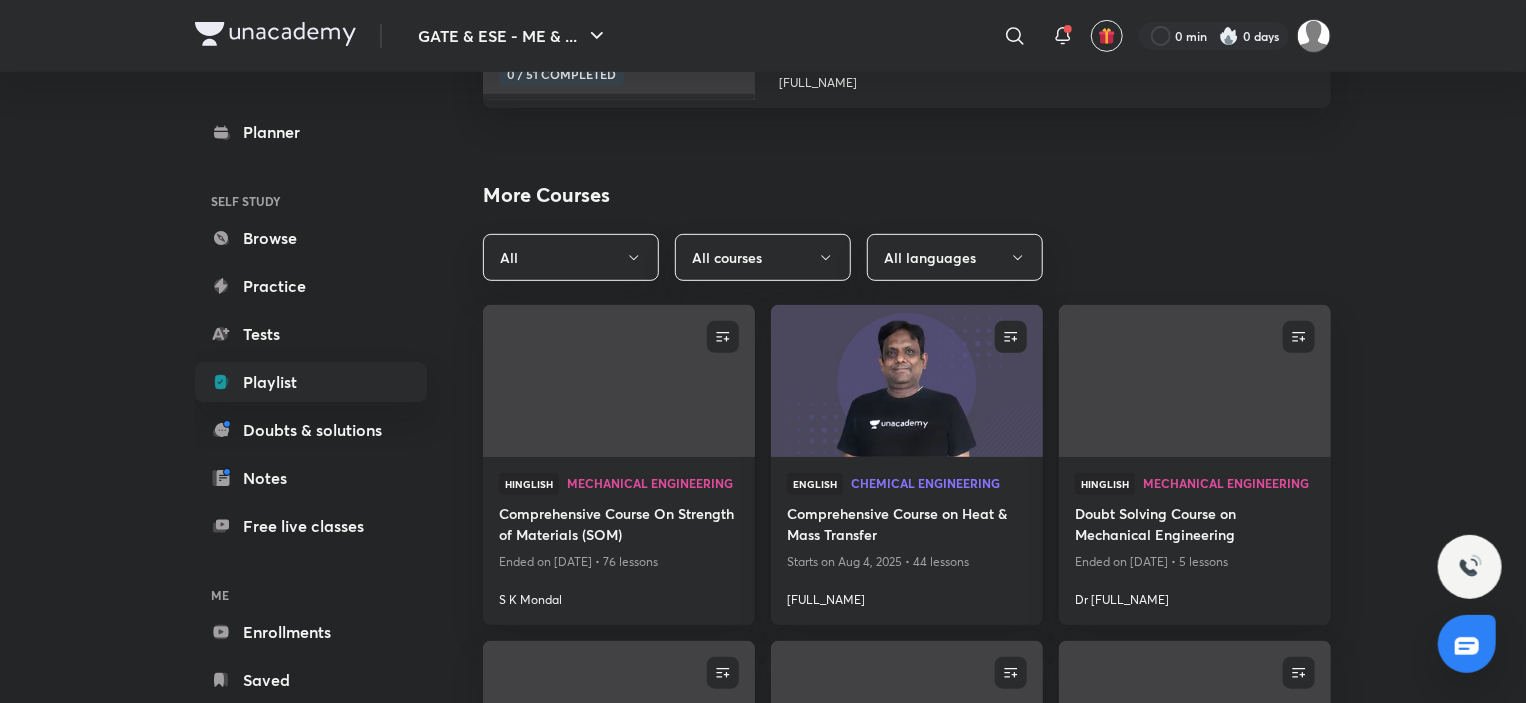 scroll, scrollTop: 0, scrollLeft: 0, axis: both 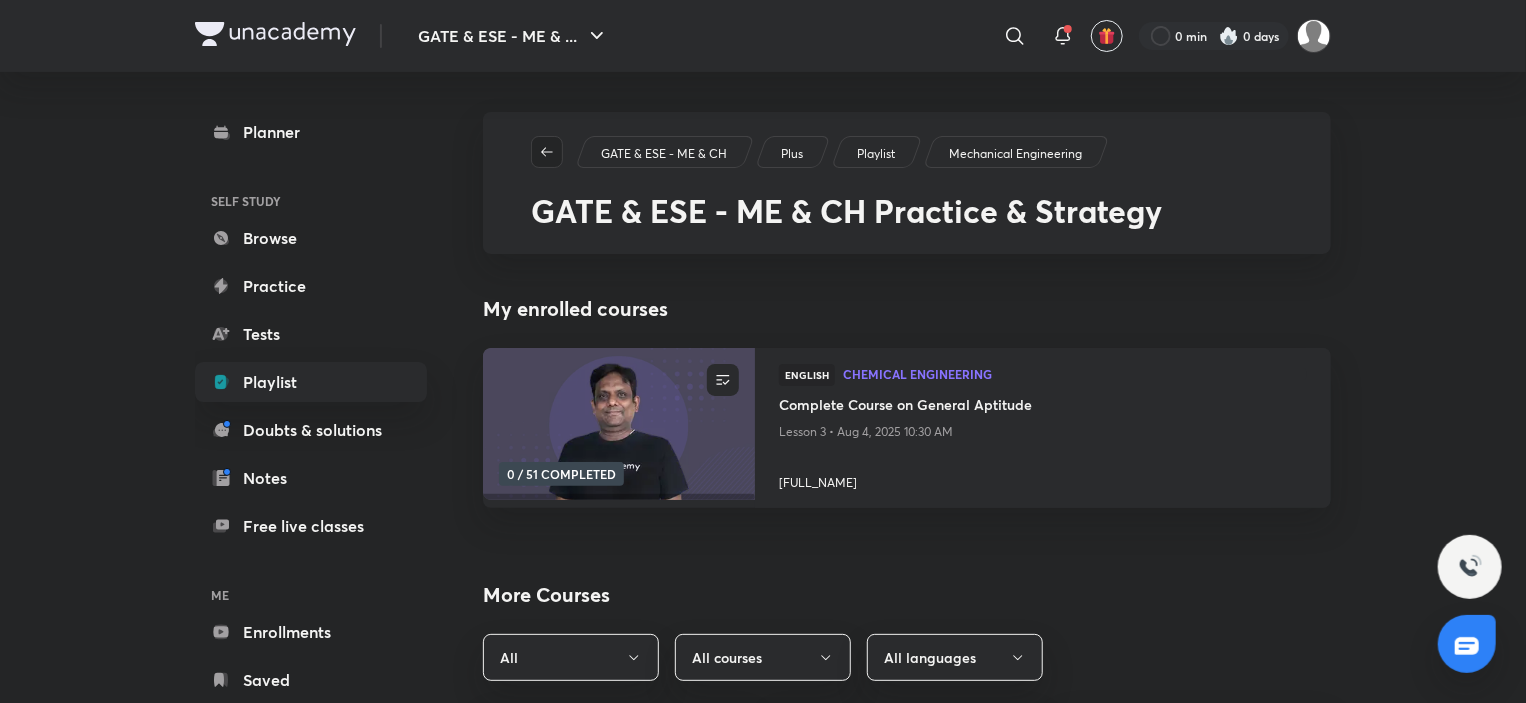 click 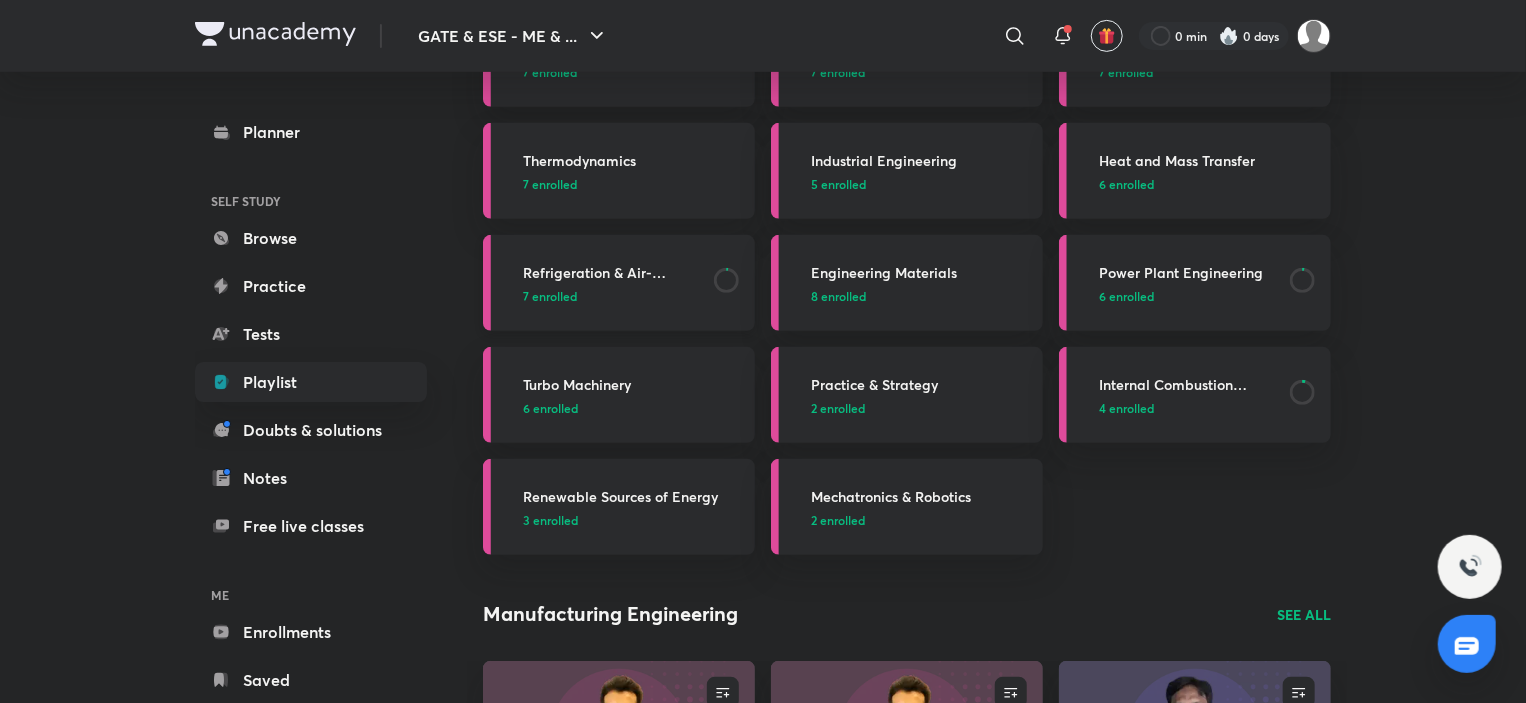 scroll, scrollTop: 300, scrollLeft: 0, axis: vertical 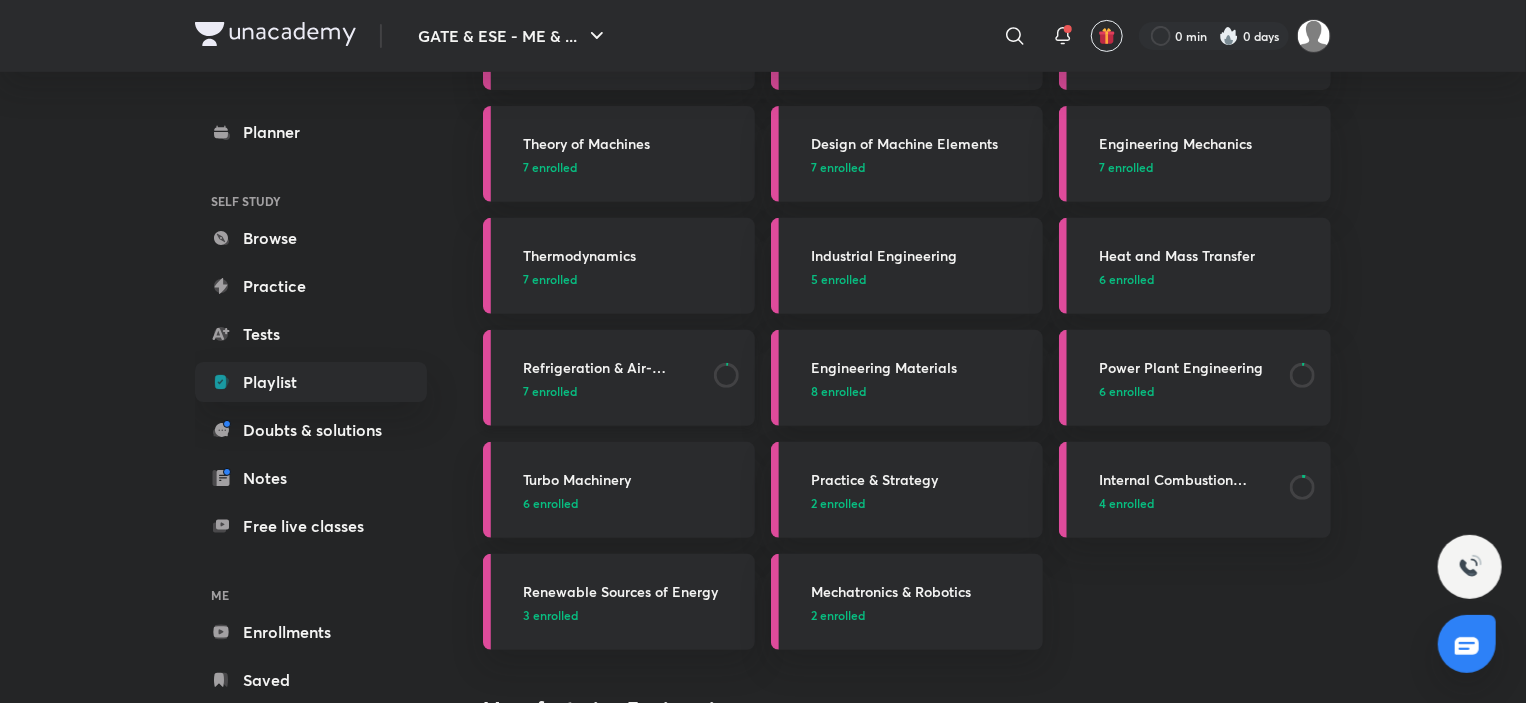 click on "7 enrolled" at bounding box center (612, 391) 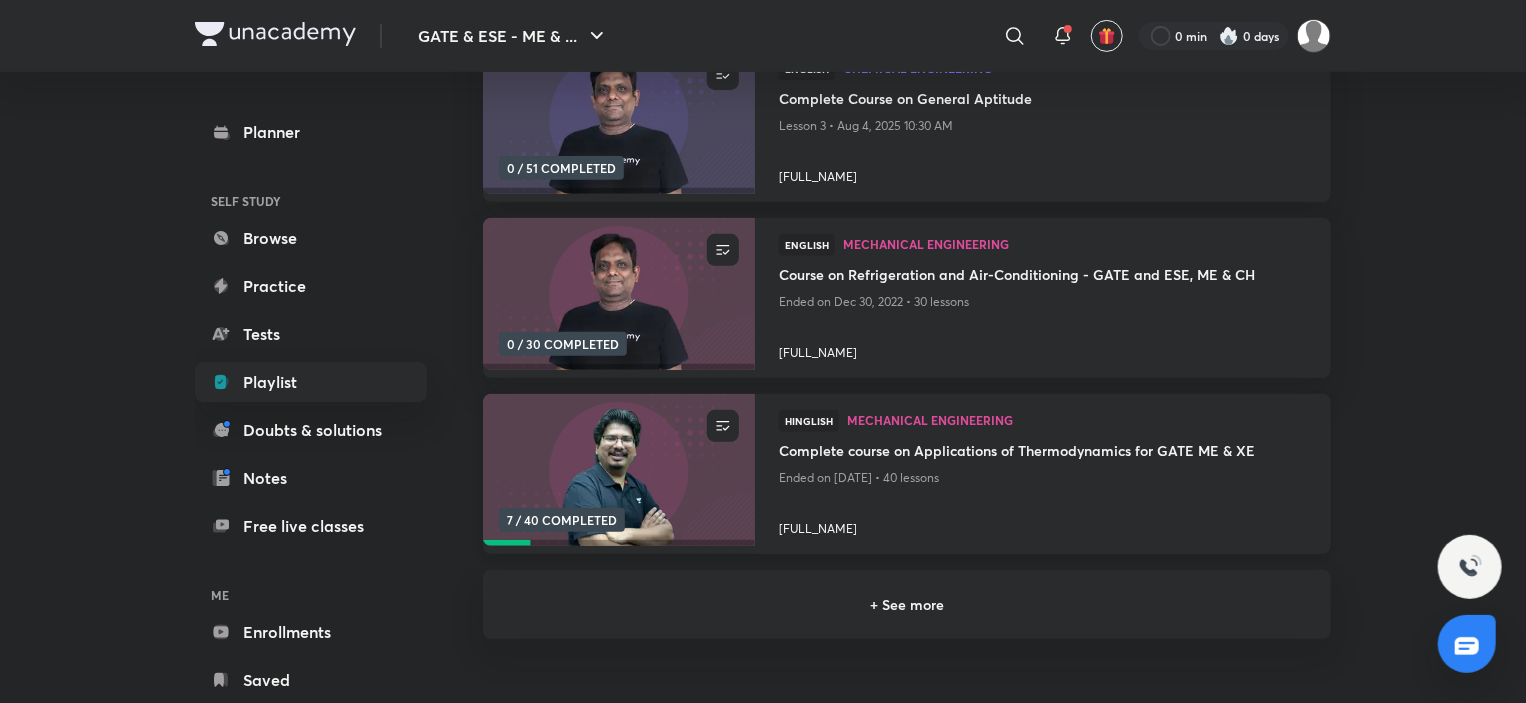 scroll, scrollTop: 300, scrollLeft: 0, axis: vertical 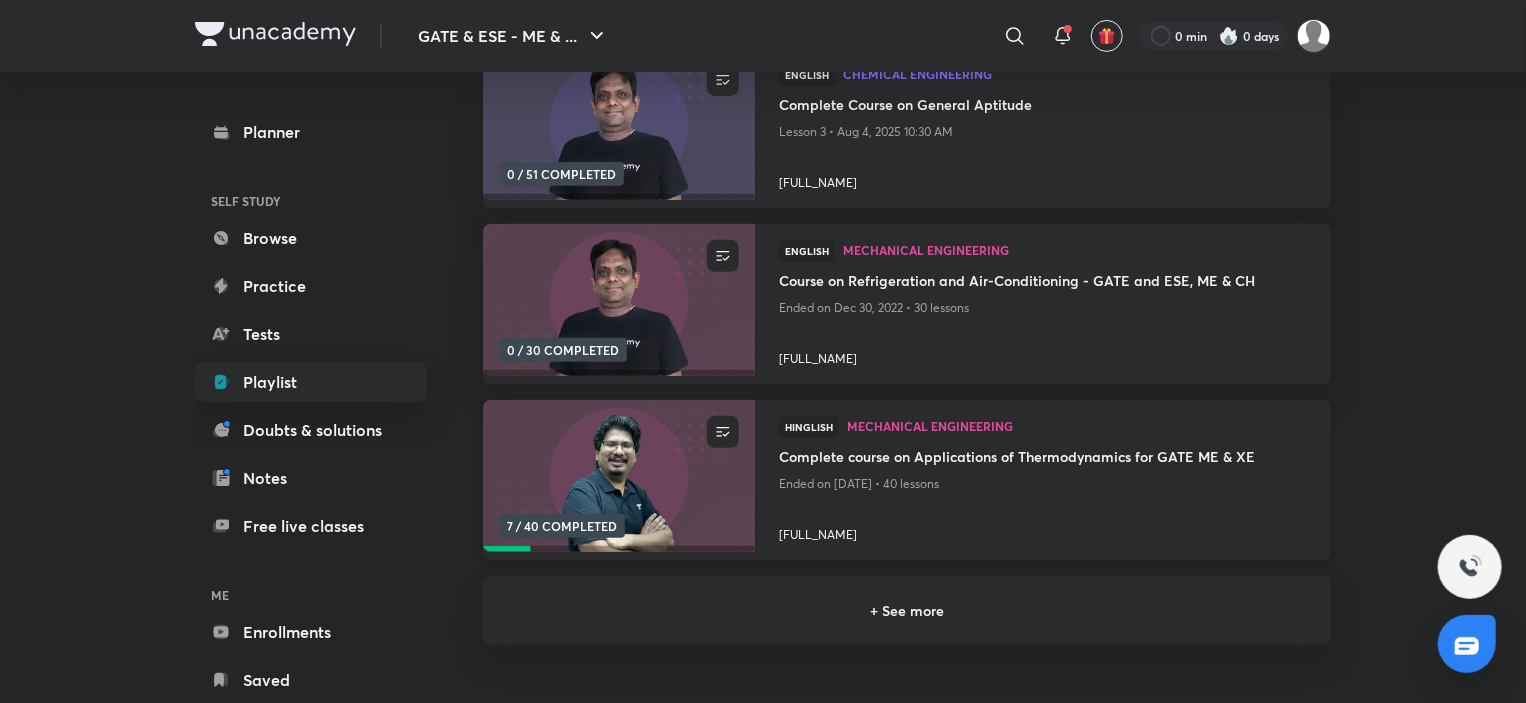 click at bounding box center (618, 476) 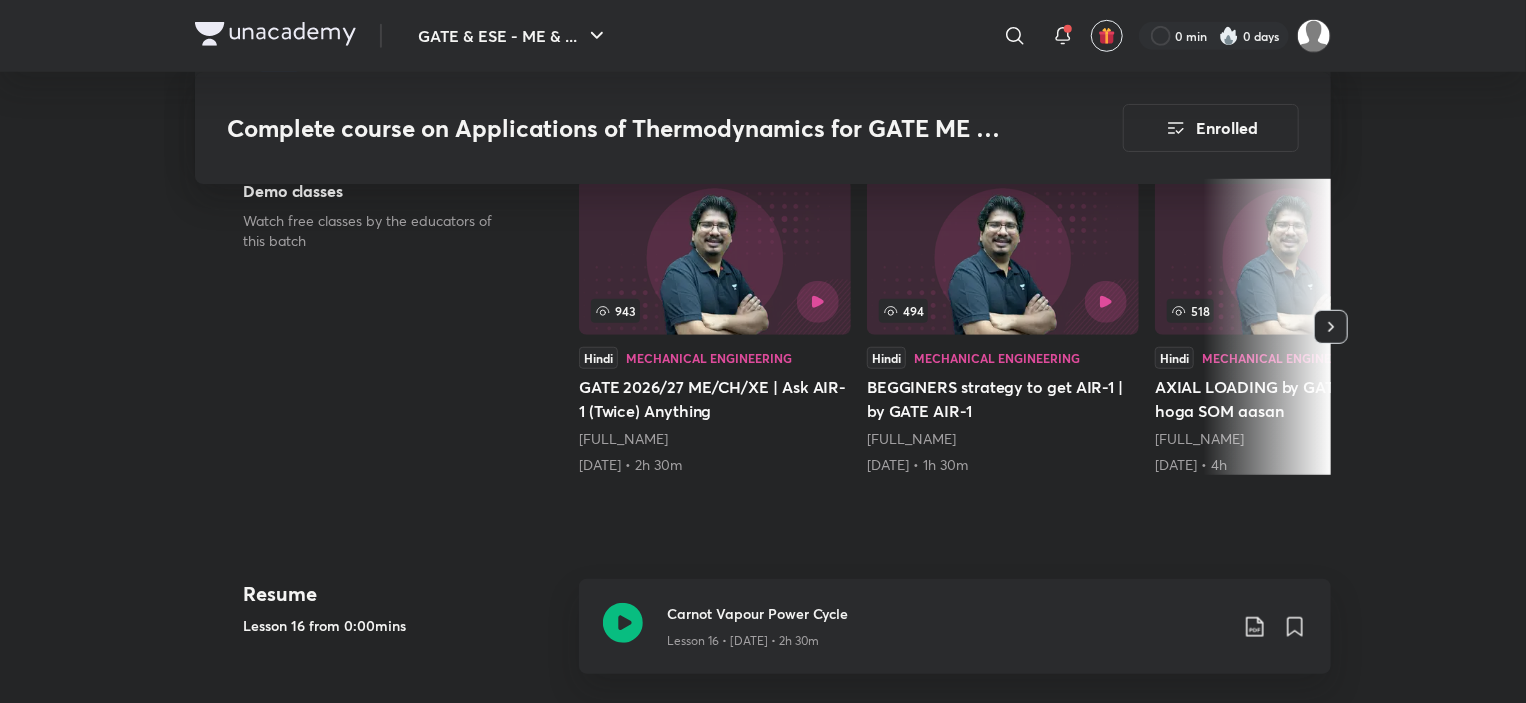 scroll, scrollTop: 700, scrollLeft: 0, axis: vertical 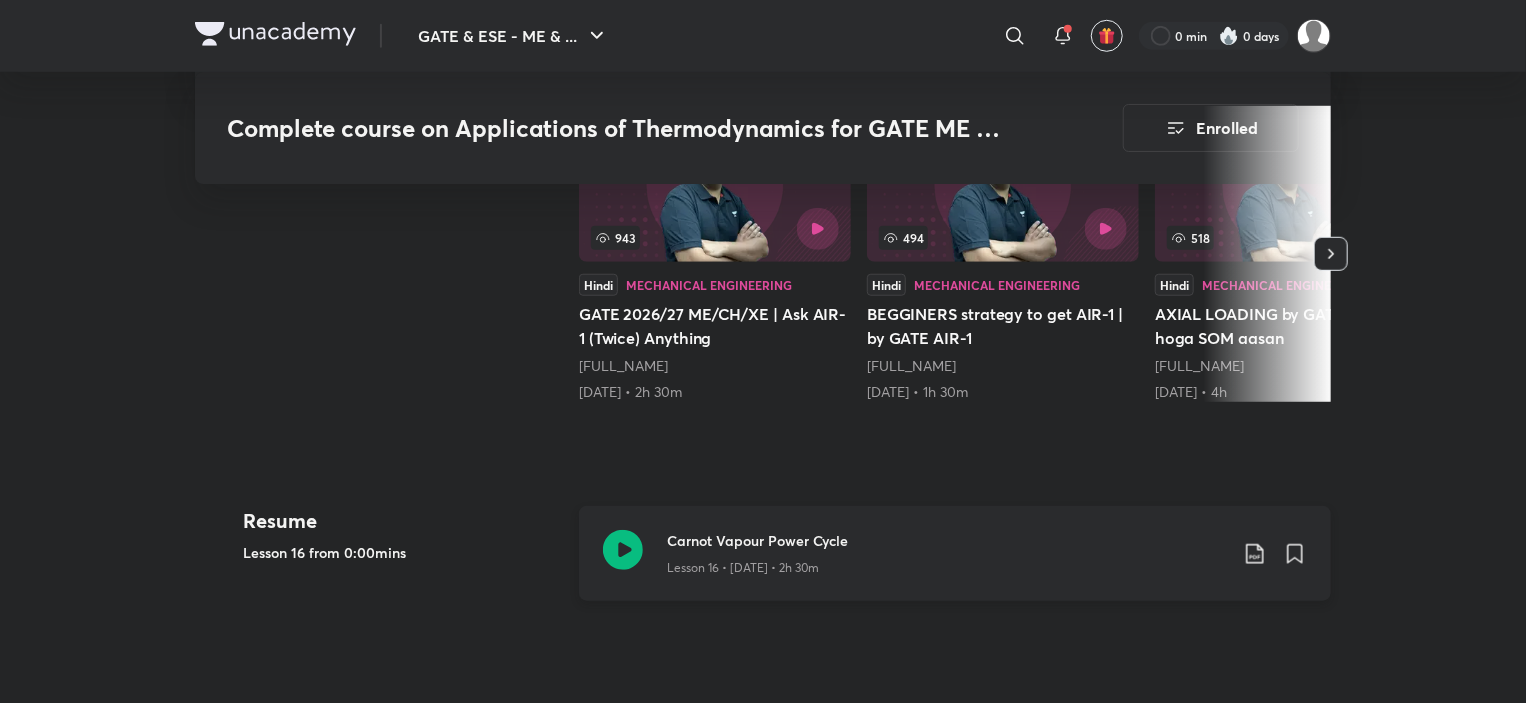 click on "Carnot Vapour Power Cycle" at bounding box center [947, 540] 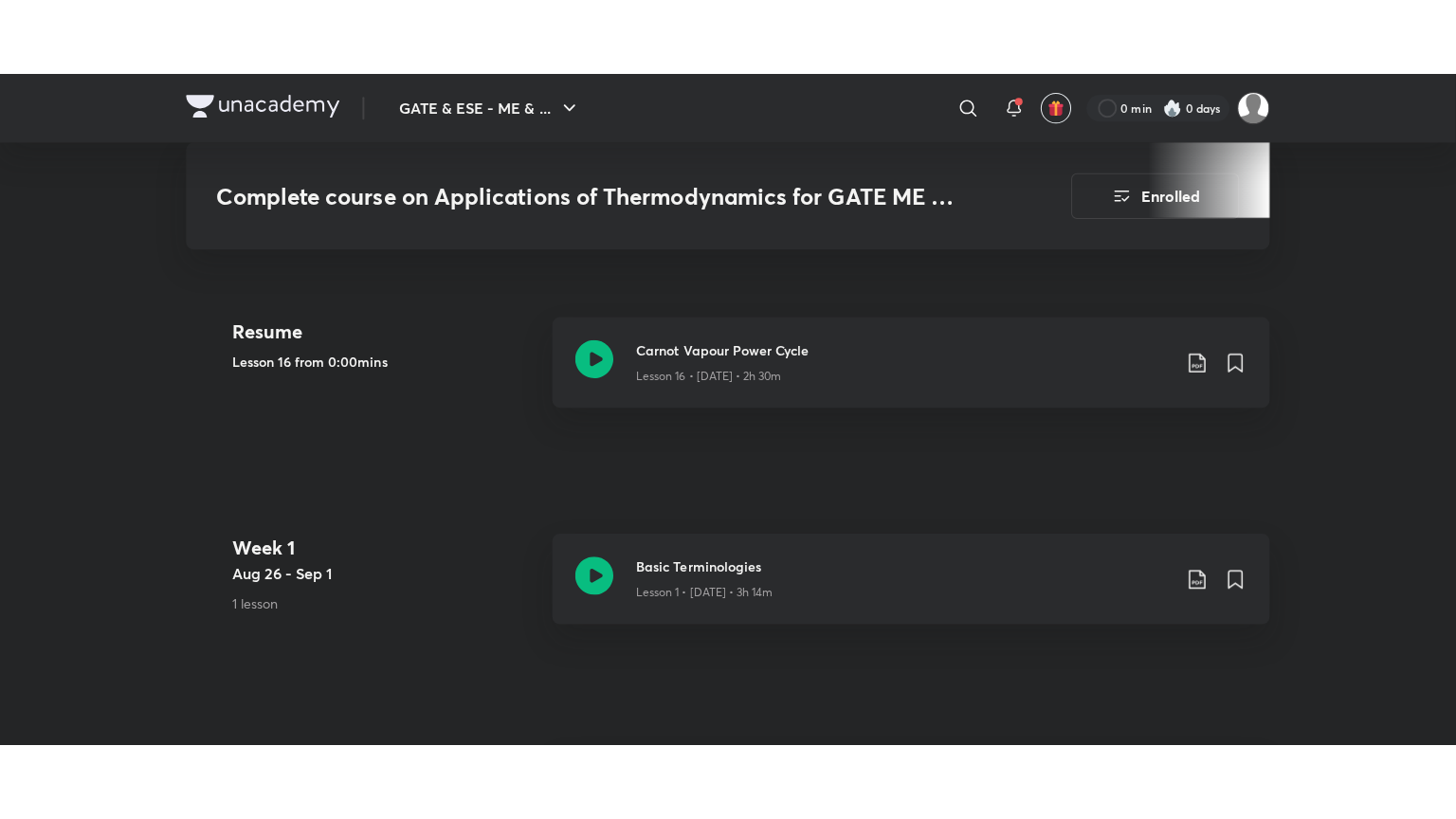 scroll, scrollTop: 948, scrollLeft: 0, axis: vertical 